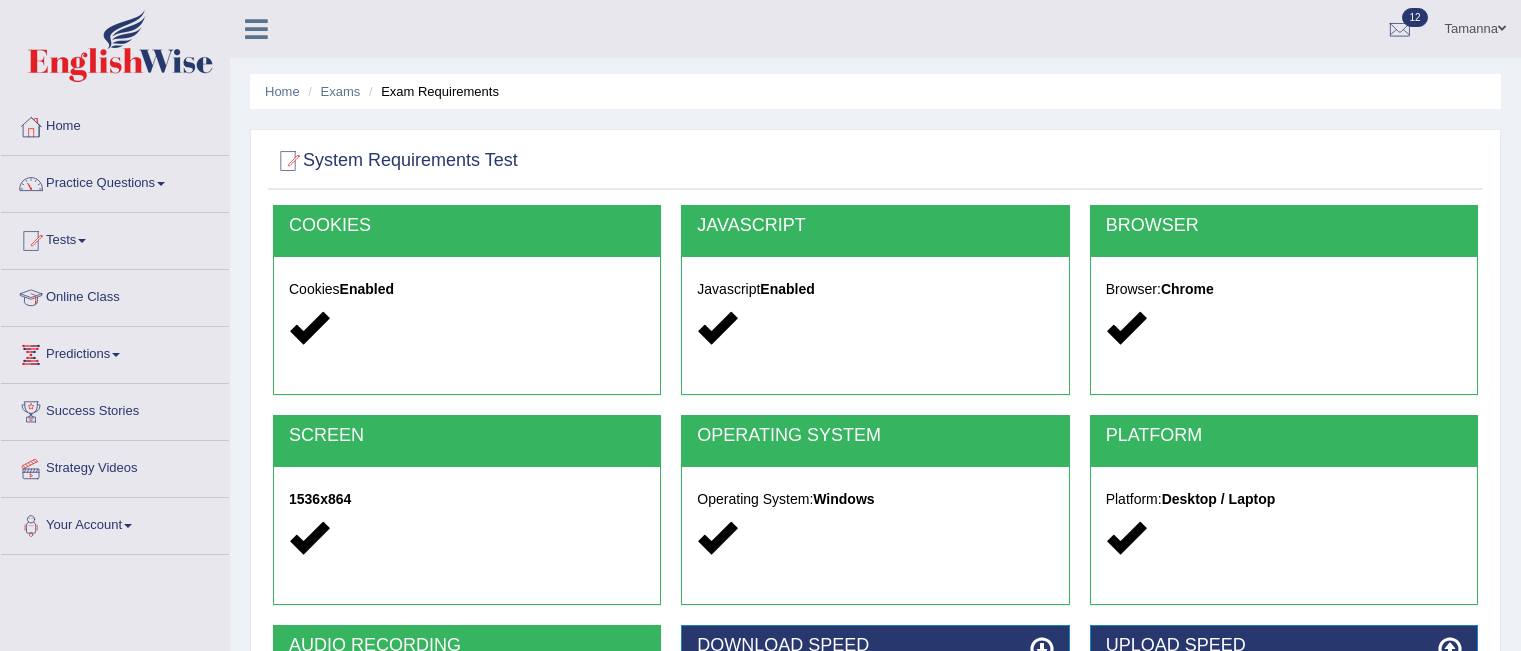 scroll, scrollTop: 298, scrollLeft: 0, axis: vertical 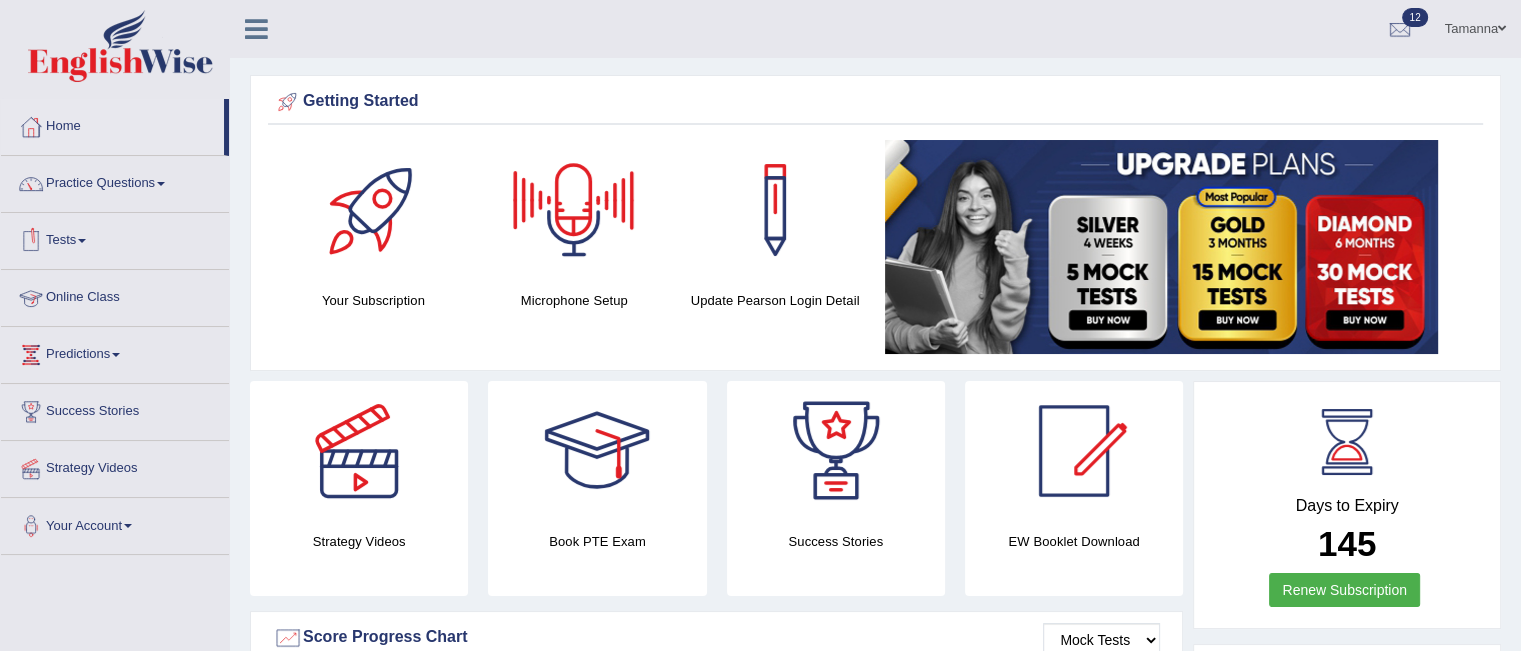 click on "Tests" at bounding box center [115, 238] 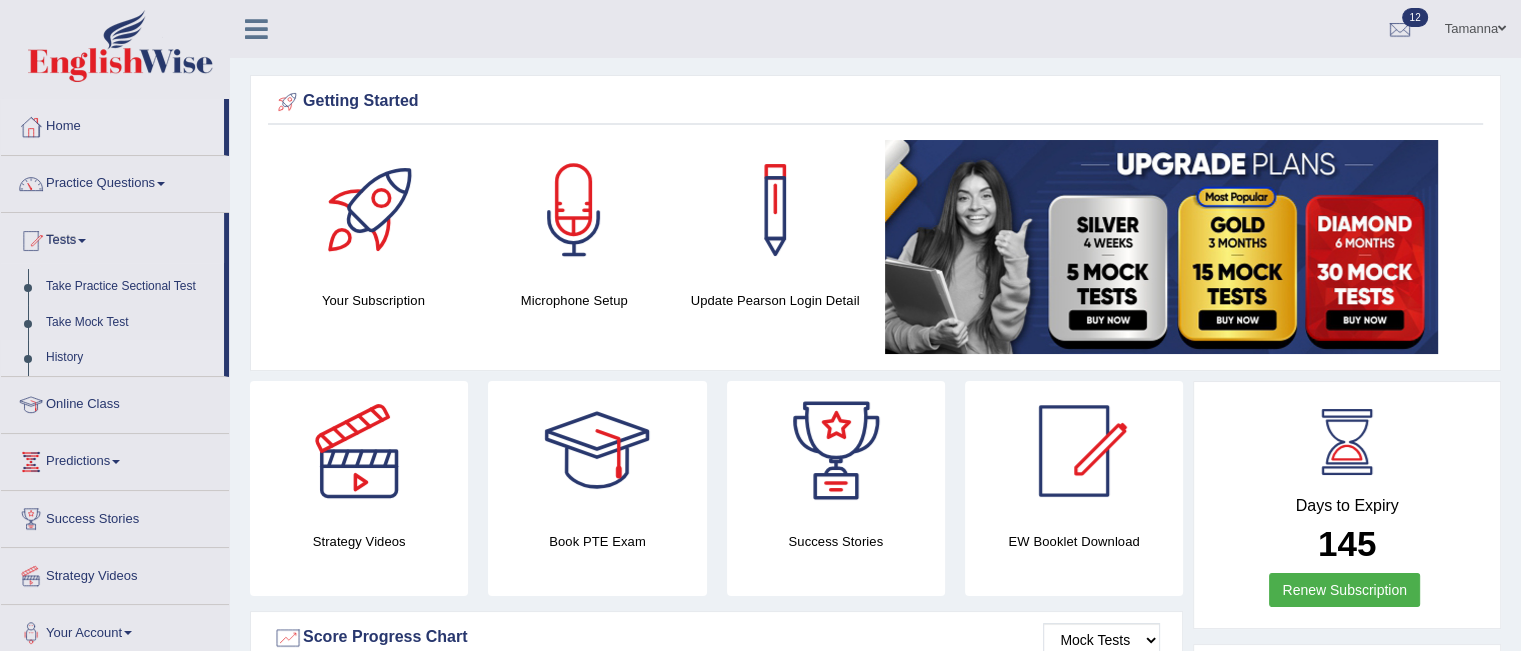 click on "History" at bounding box center (130, 358) 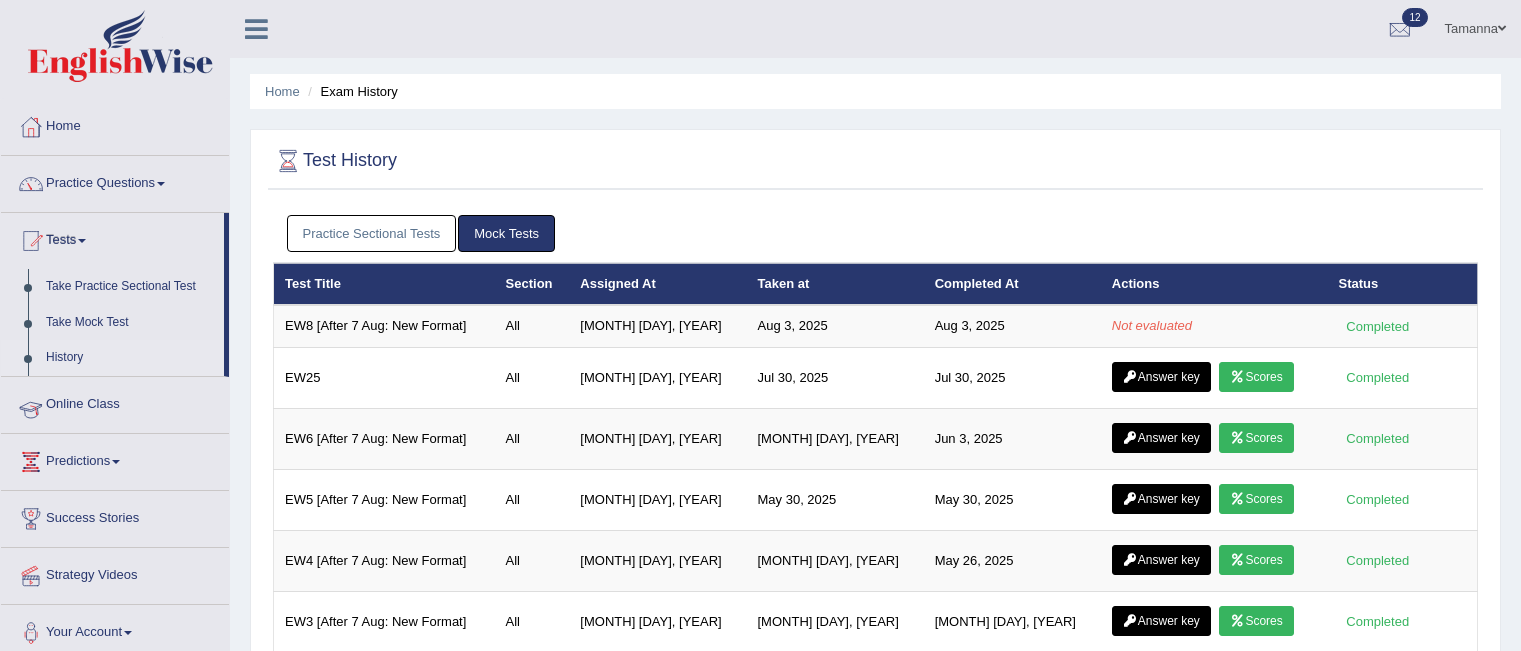 scroll, scrollTop: 0, scrollLeft: 0, axis: both 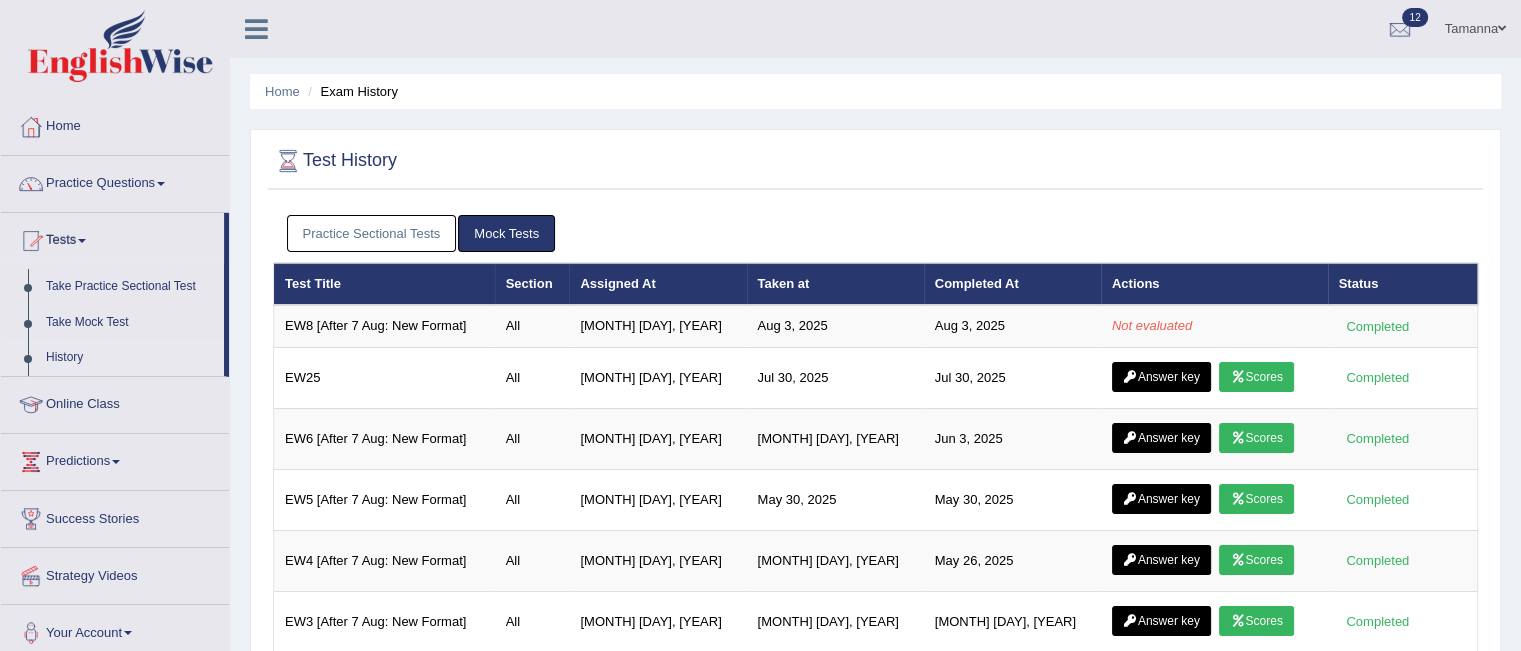 click on "Home" at bounding box center [115, 124] 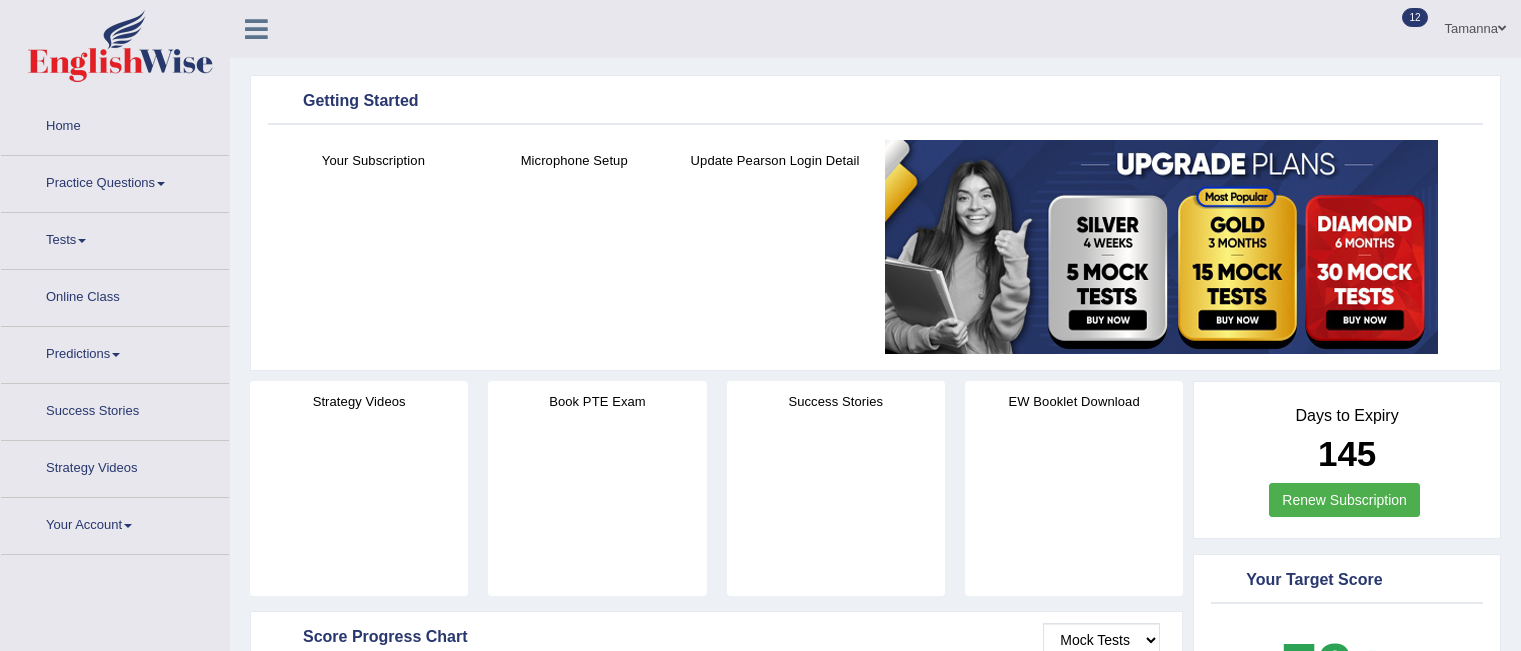 scroll, scrollTop: 0, scrollLeft: 0, axis: both 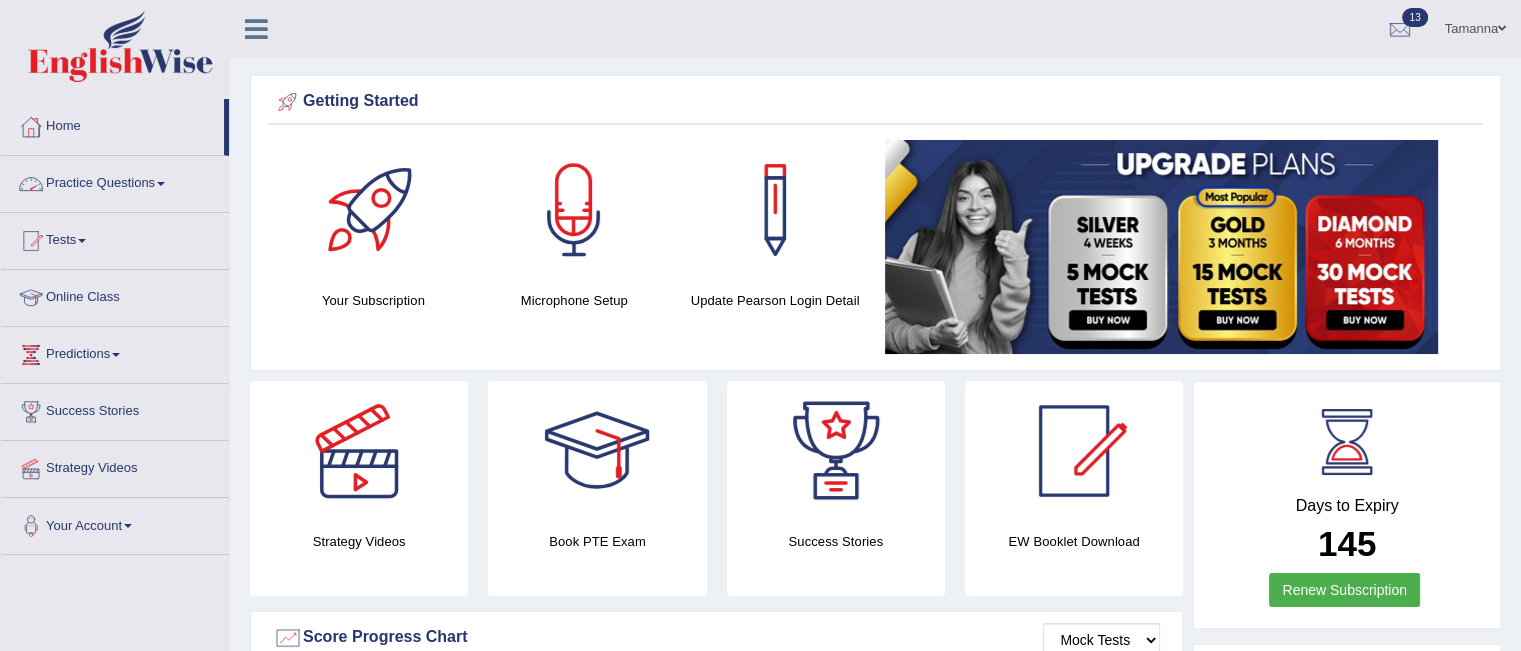 click on "Practice Questions" at bounding box center [115, 181] 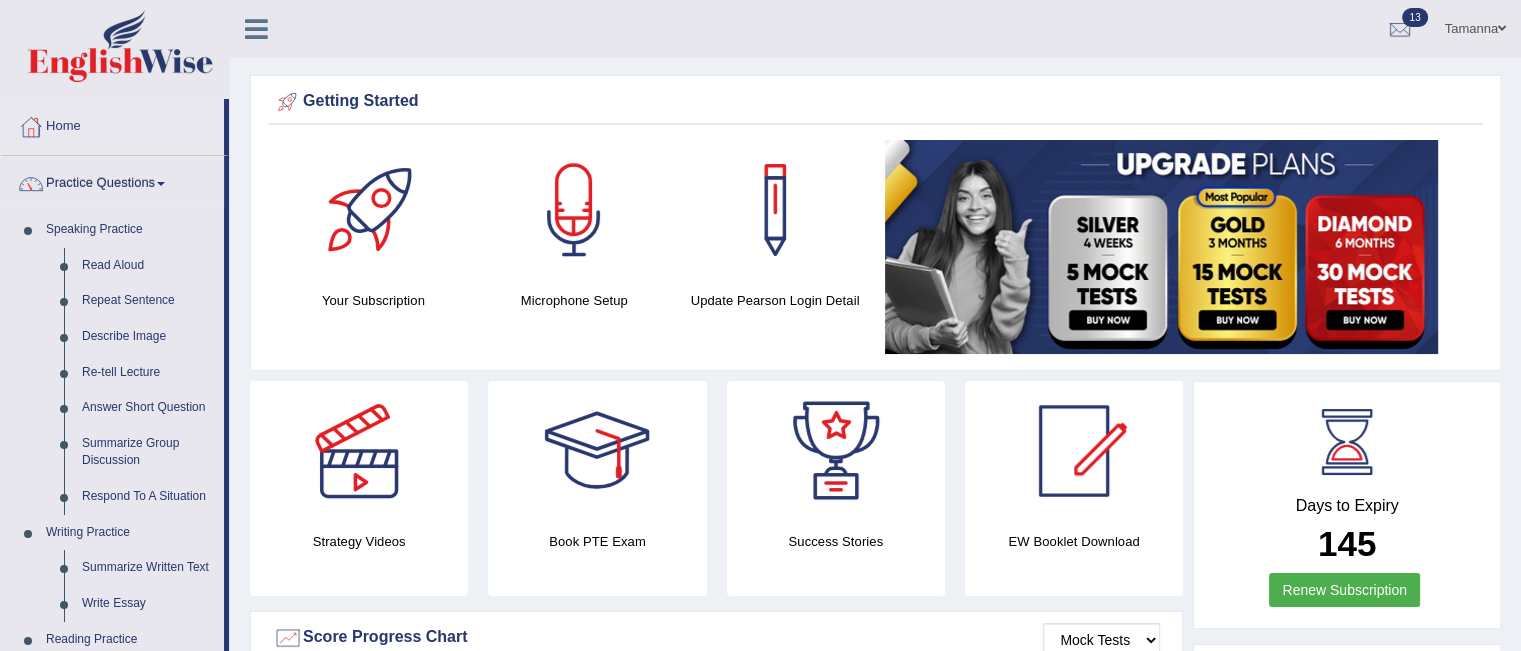 click on "Practice Questions" at bounding box center (112, 181) 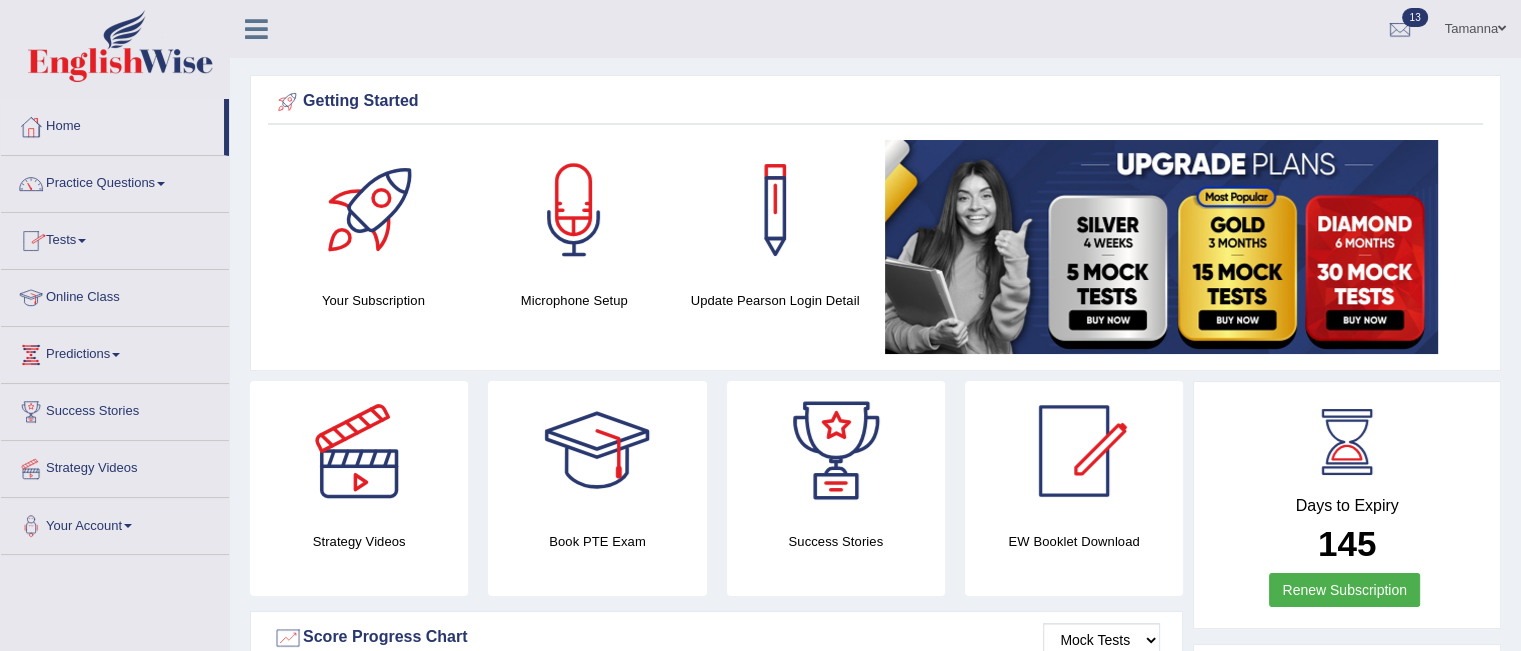 click on "Tests" at bounding box center [115, 238] 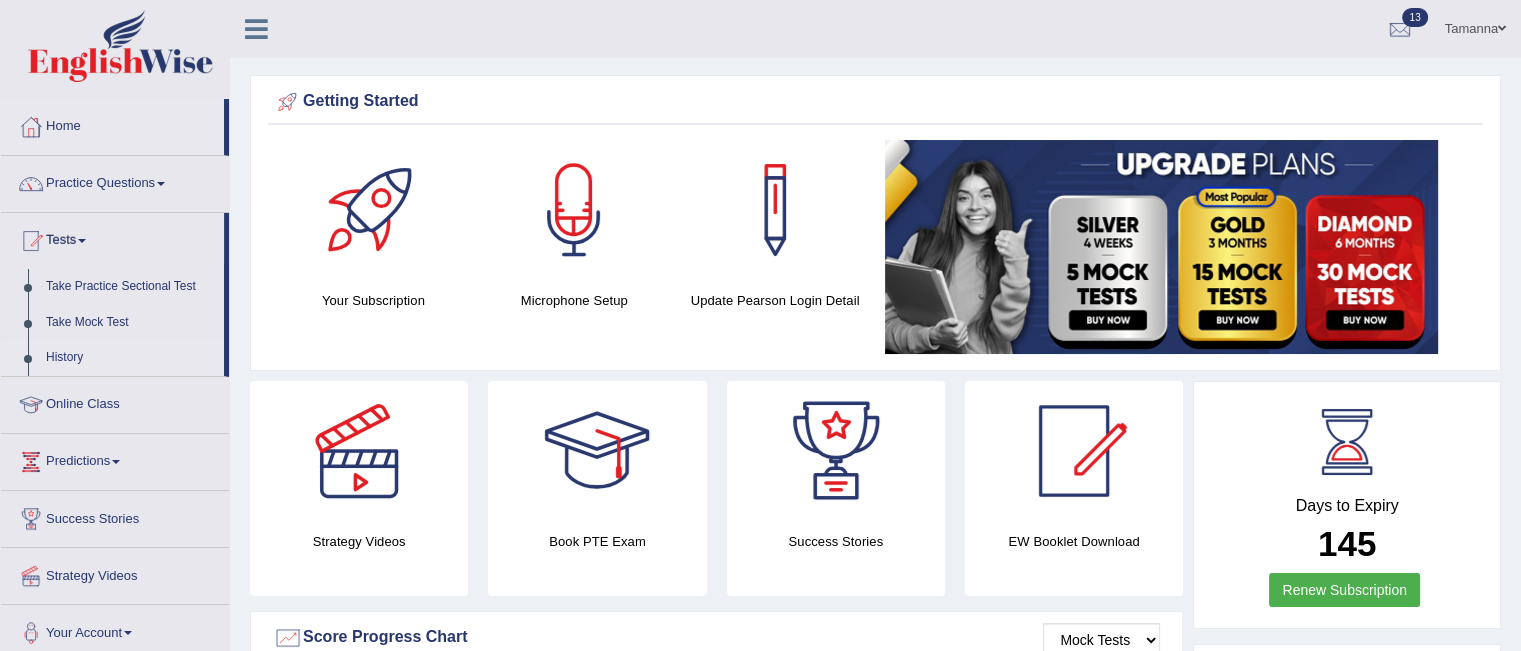 click on "History" at bounding box center (130, 358) 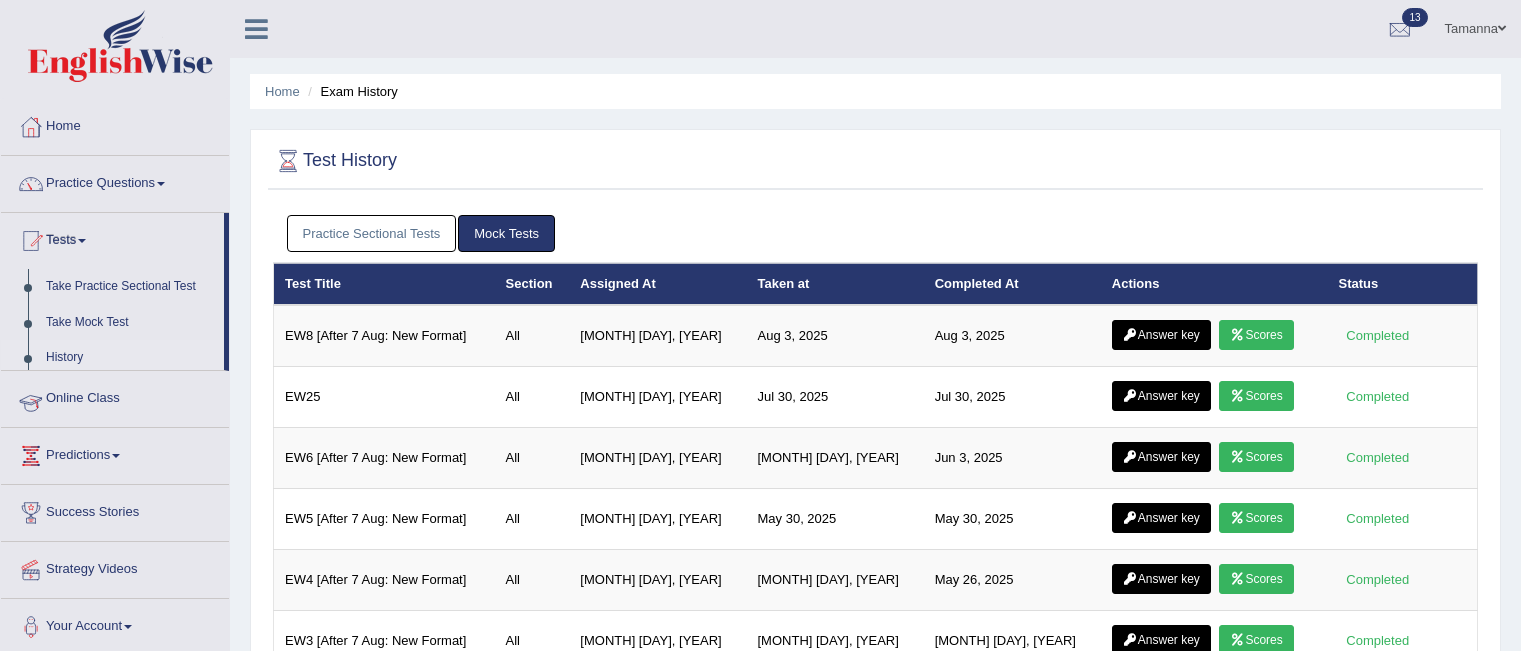 scroll, scrollTop: 0, scrollLeft: 0, axis: both 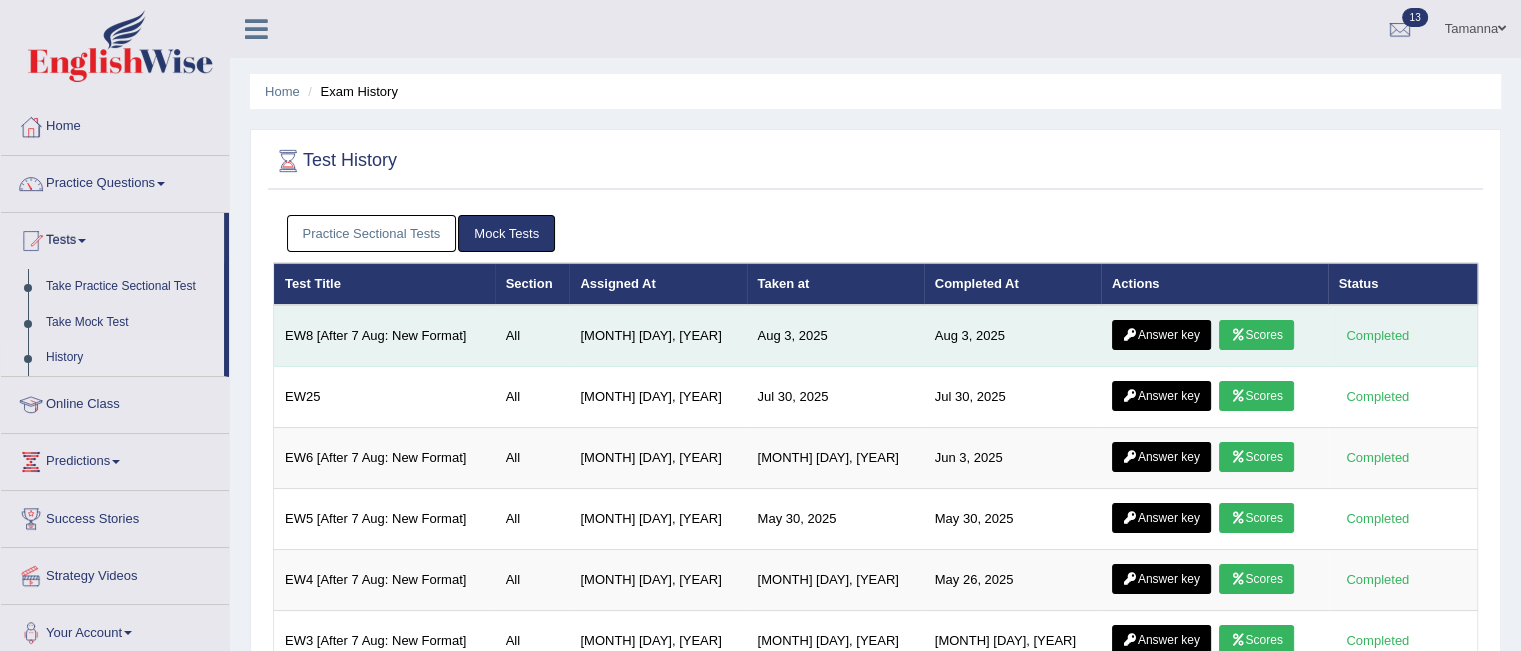 click on "Scores" at bounding box center (1256, 335) 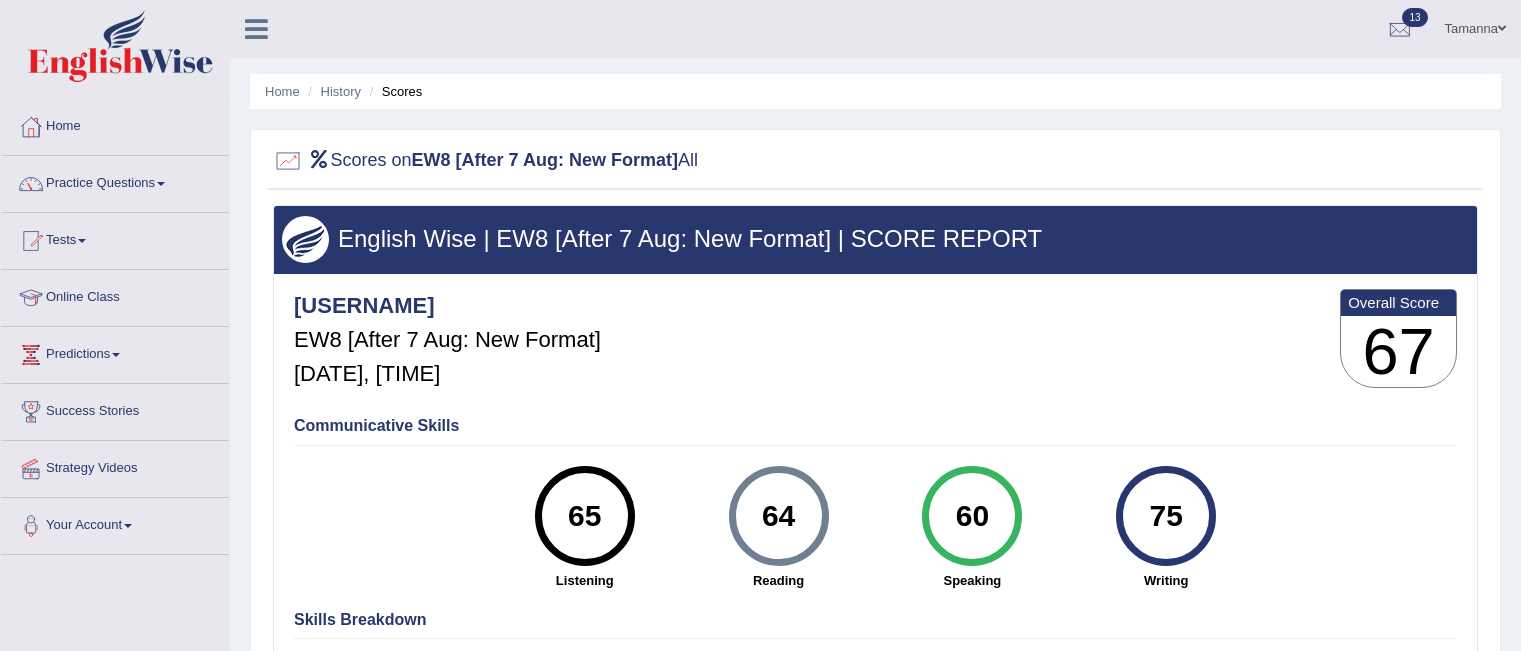 scroll, scrollTop: 0, scrollLeft: 0, axis: both 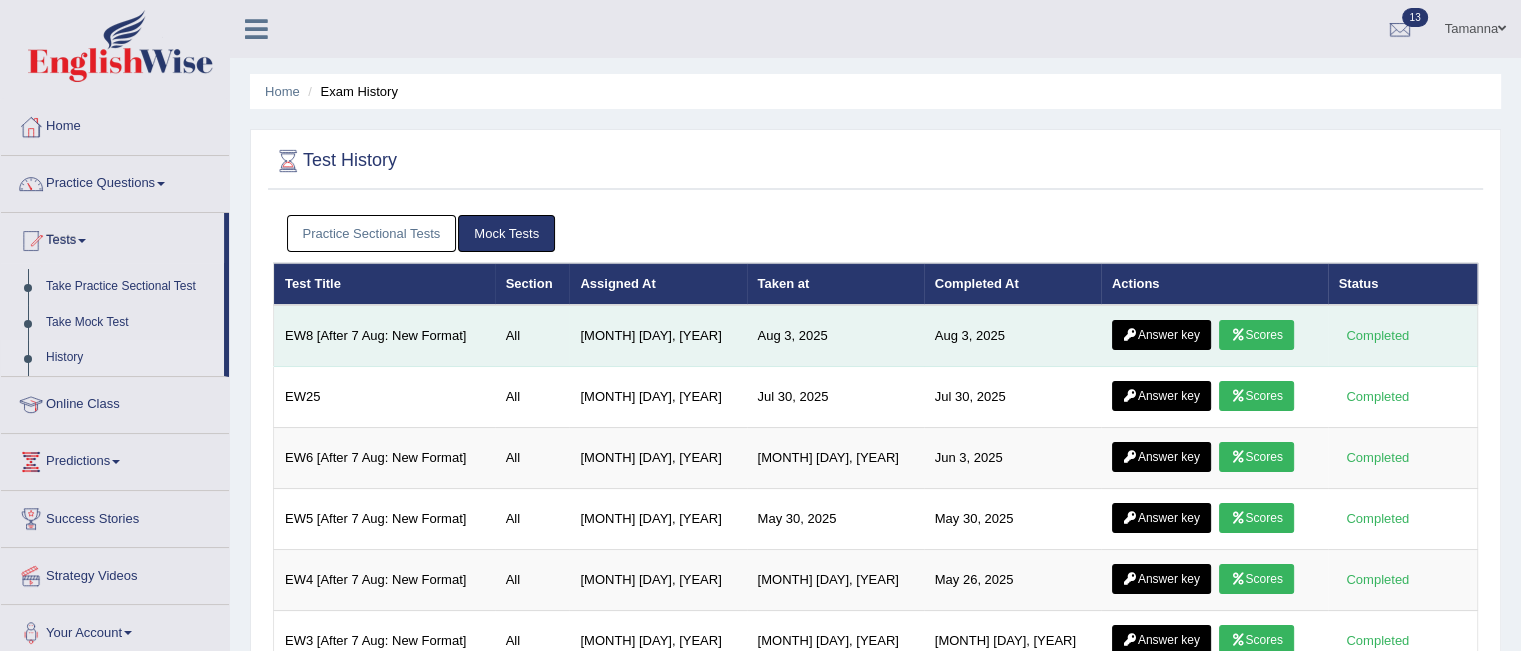 click on "Answer key" at bounding box center (1161, 335) 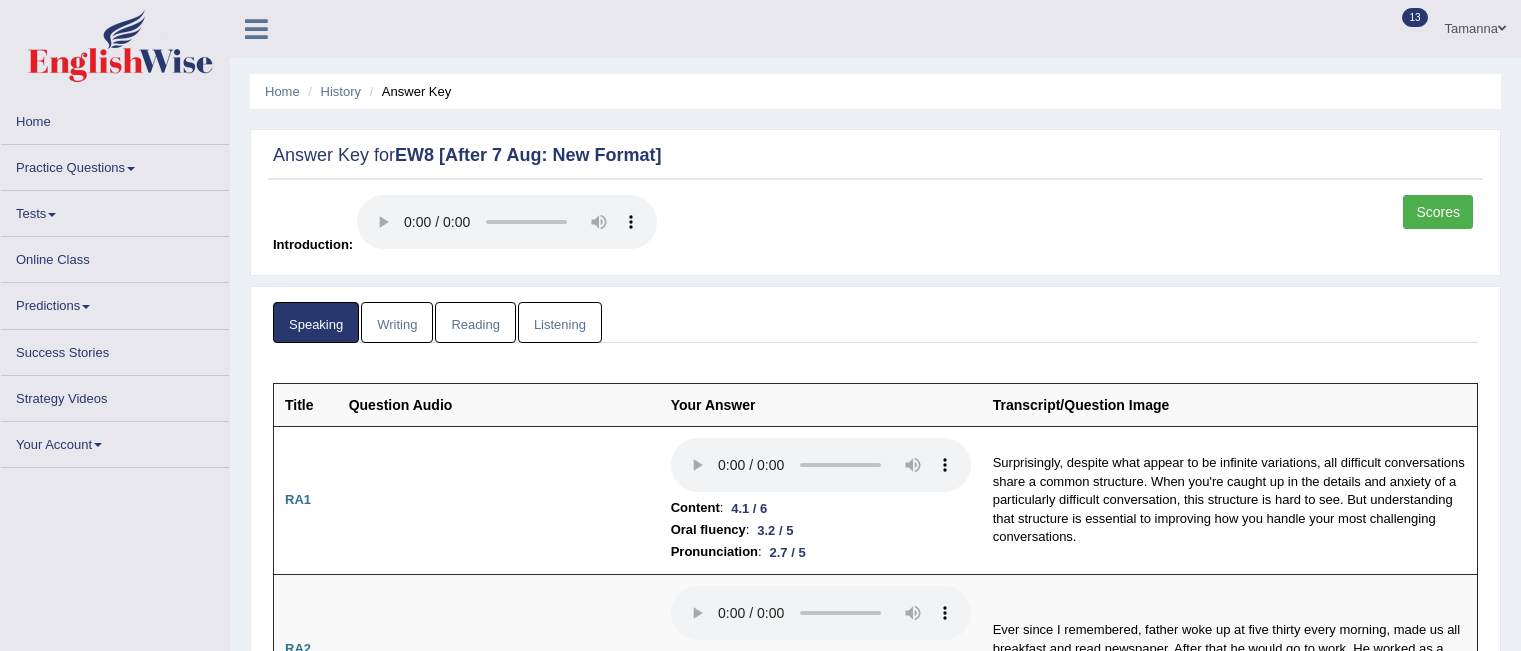 scroll, scrollTop: 0, scrollLeft: 0, axis: both 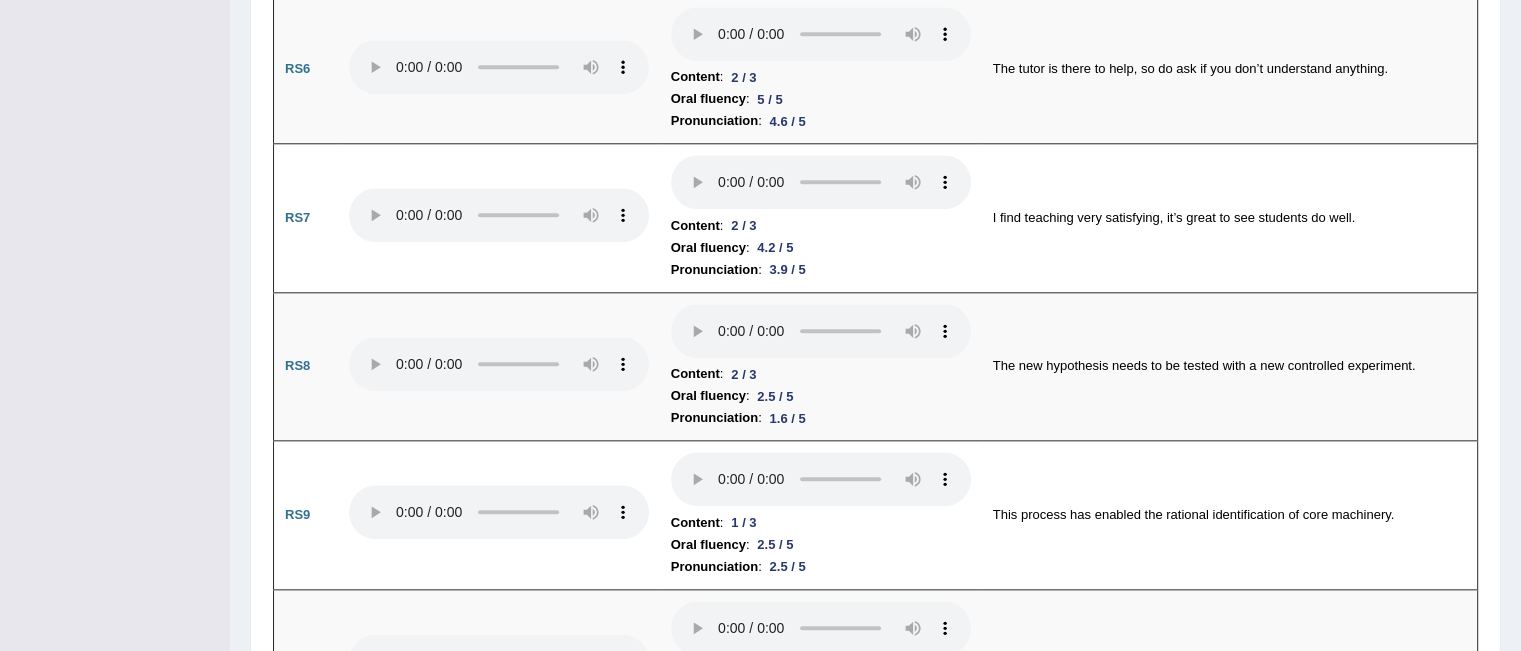 drag, startPoint x: 1523, startPoint y: 38, endPoint x: 1531, endPoint y: 215, distance: 177.1807 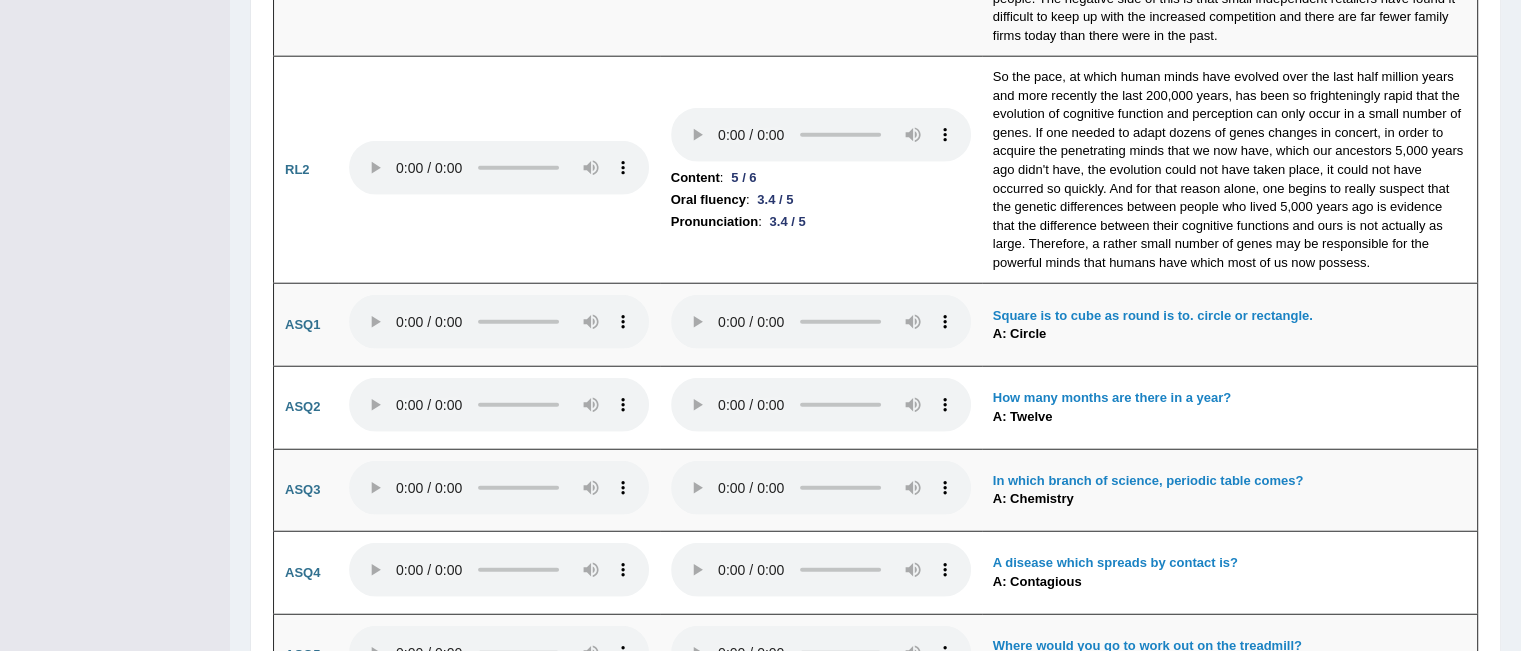 scroll, scrollTop: 5318, scrollLeft: 0, axis: vertical 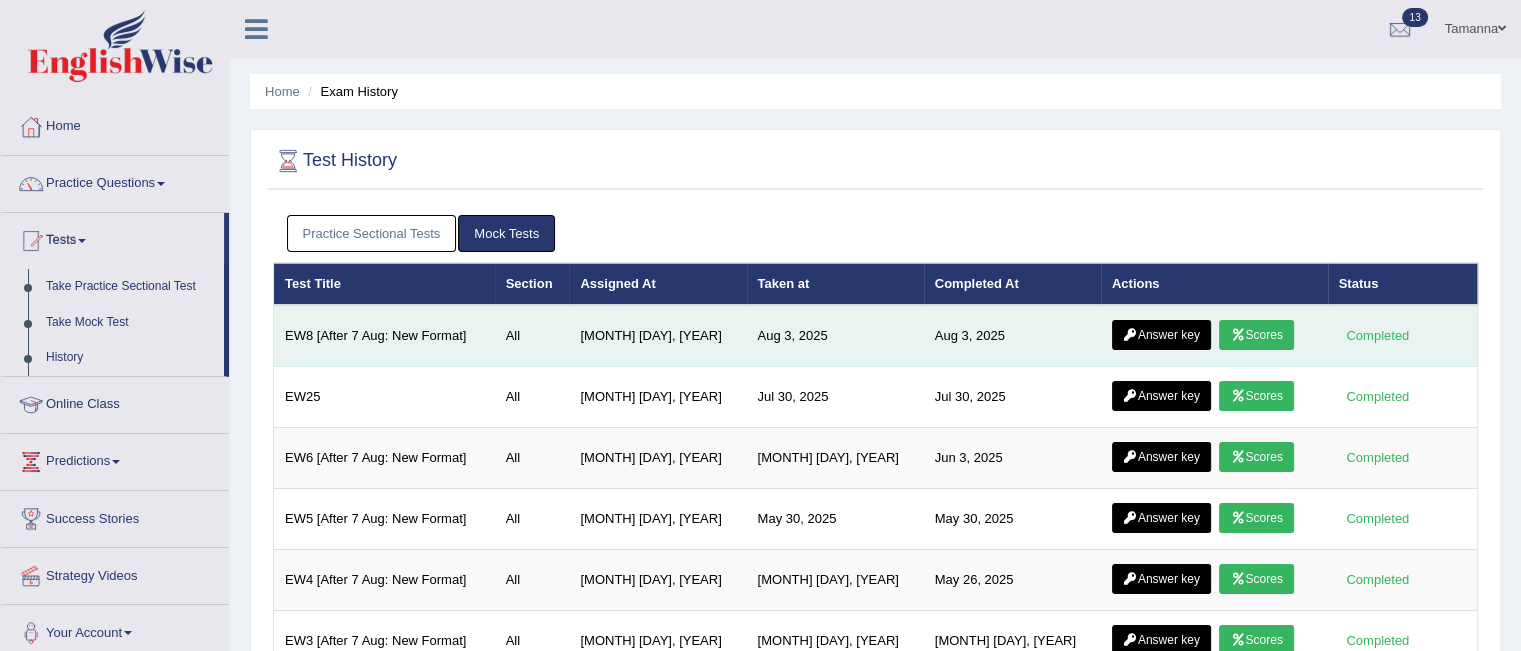 click on "Answer key" at bounding box center [1161, 335] 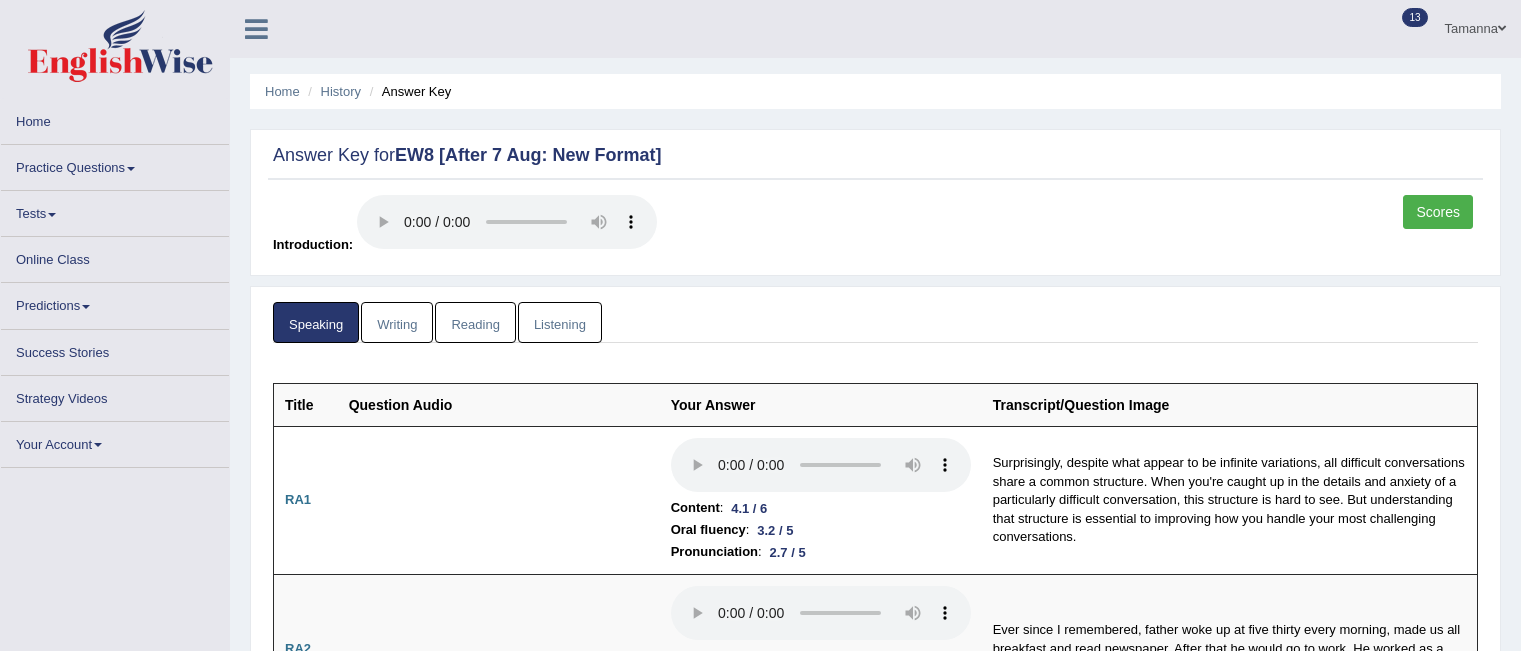 scroll, scrollTop: 0, scrollLeft: 0, axis: both 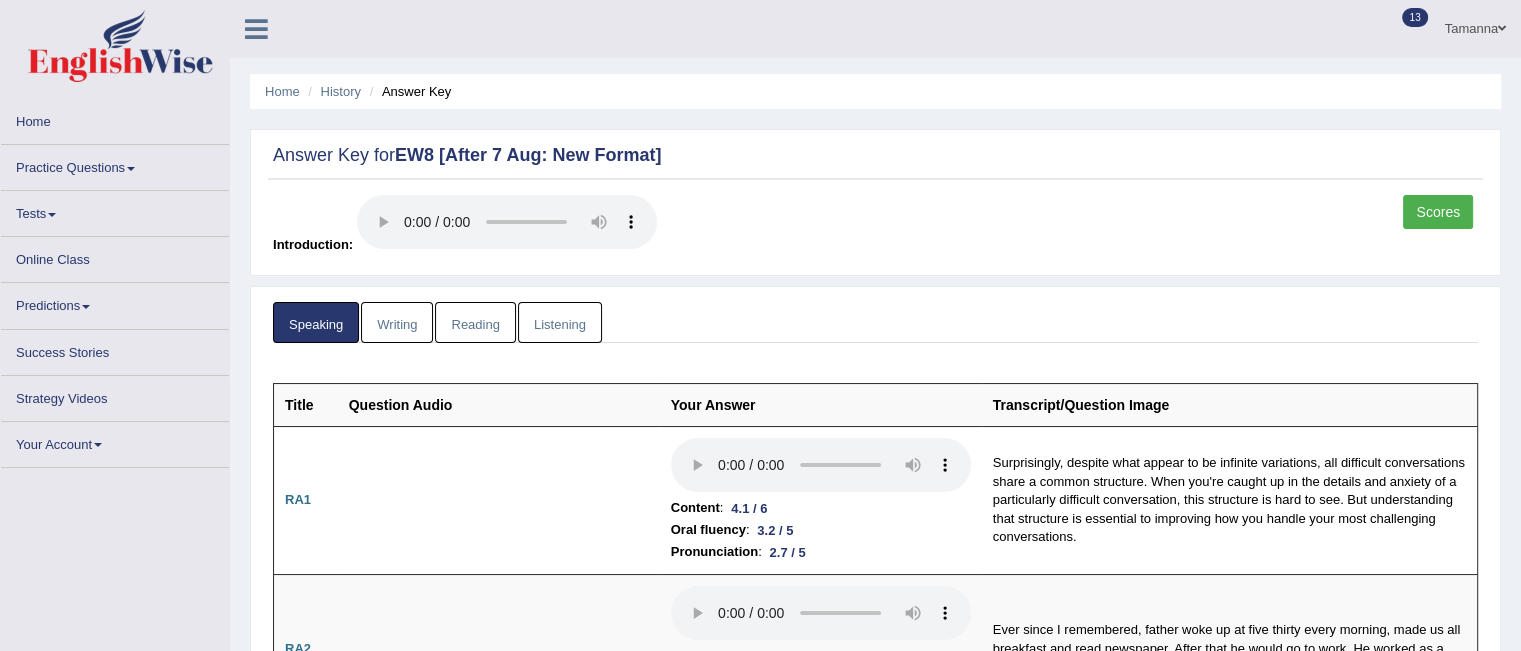 click on "Writing" at bounding box center (397, 322) 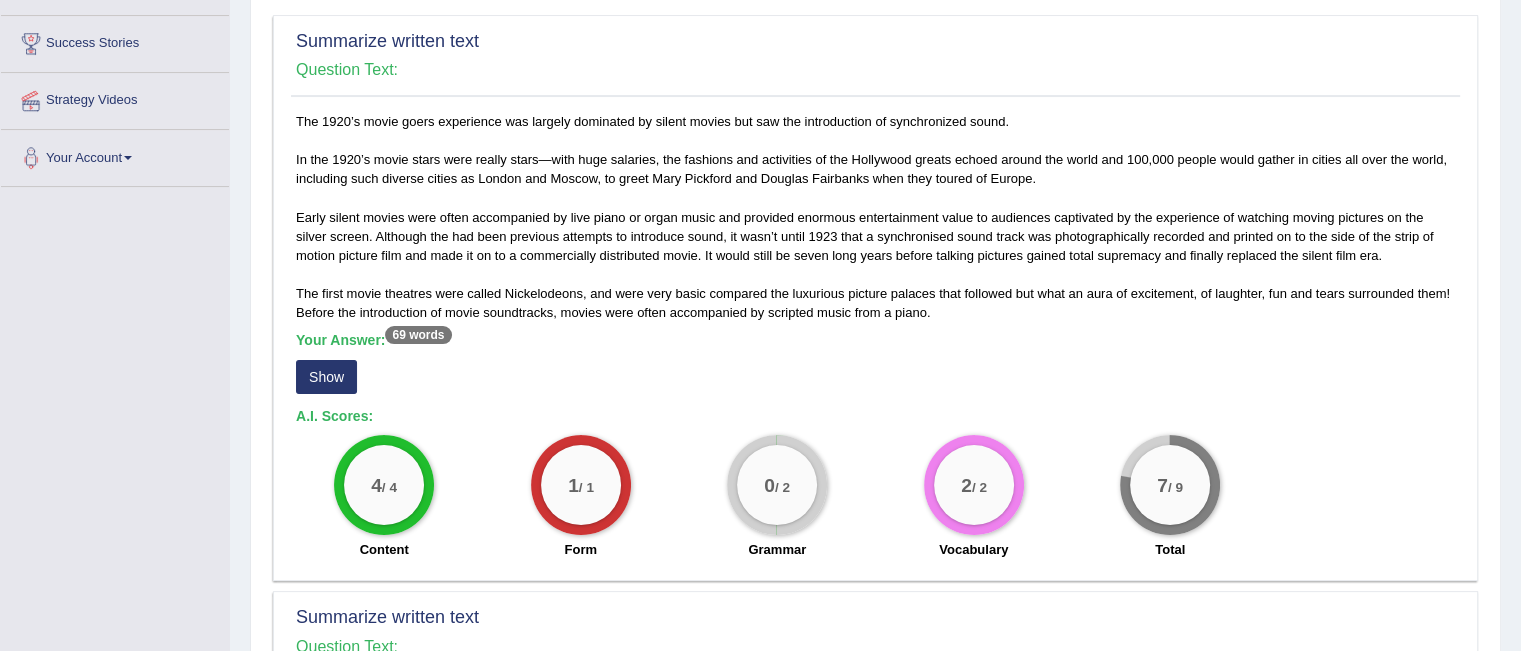 scroll, scrollTop: 376, scrollLeft: 0, axis: vertical 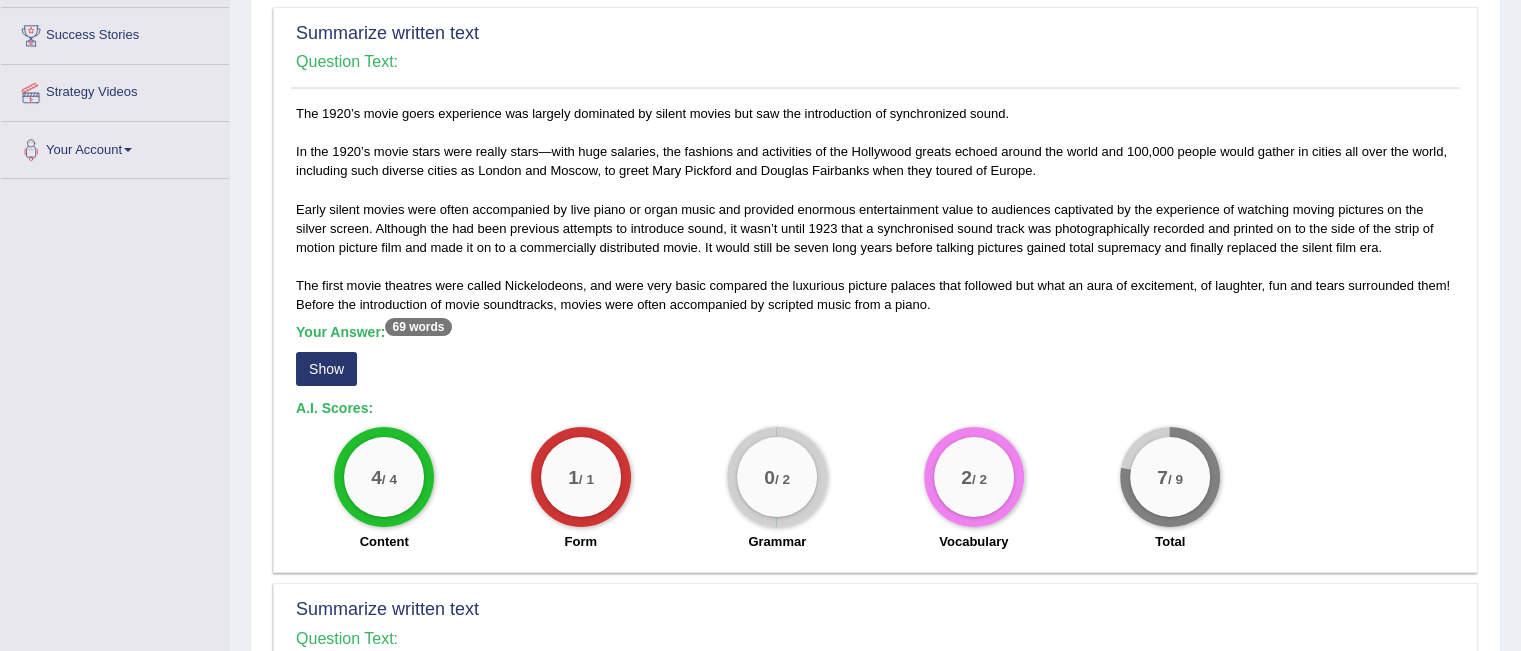 drag, startPoint x: 1528, startPoint y: 159, endPoint x: 1535, endPoint y: 270, distance: 111.220505 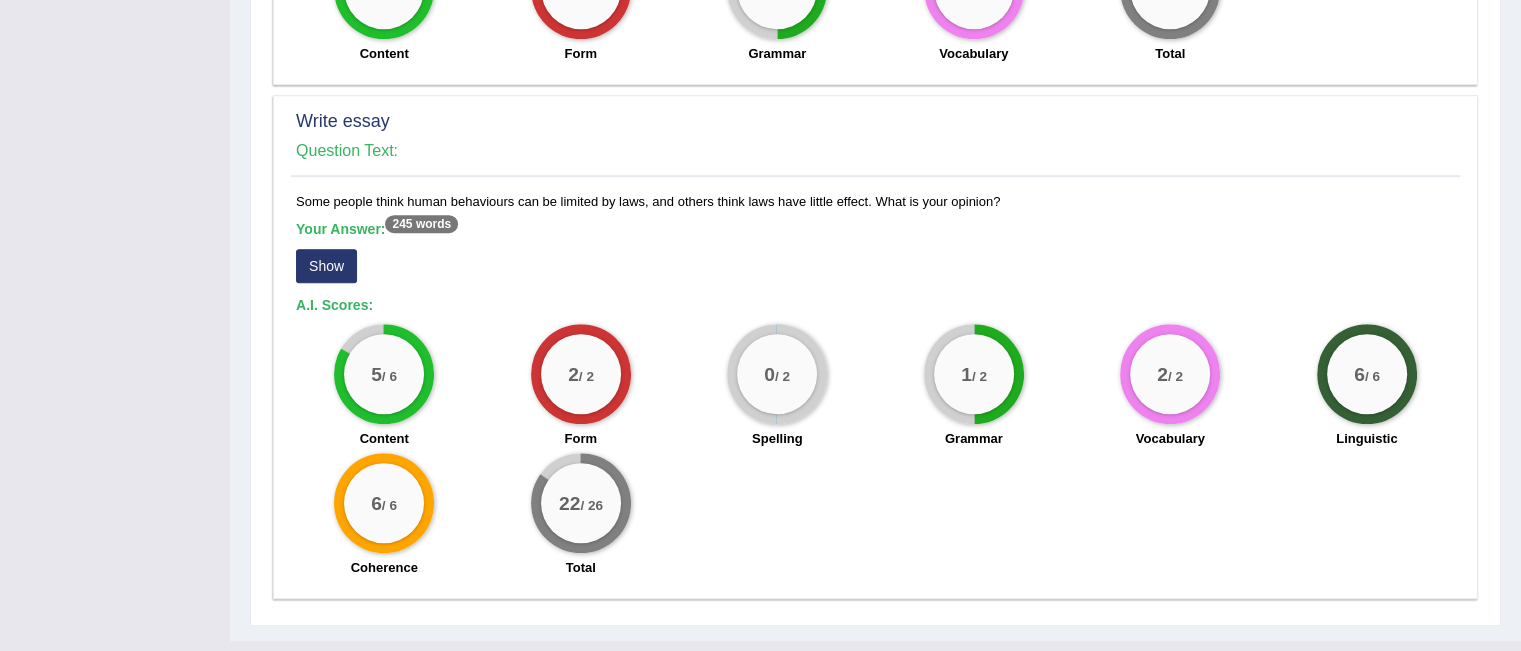 scroll, scrollTop: 1458, scrollLeft: 0, axis: vertical 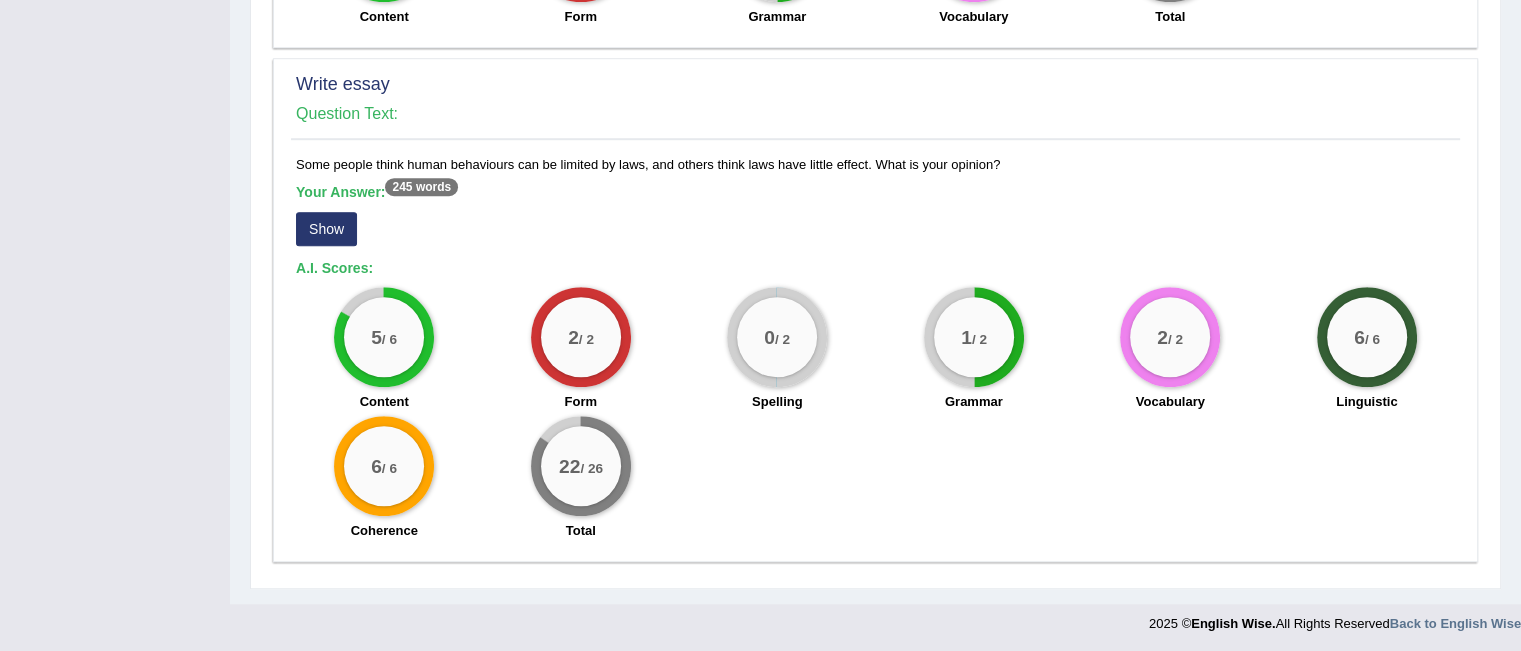 click on "Show" at bounding box center (326, 229) 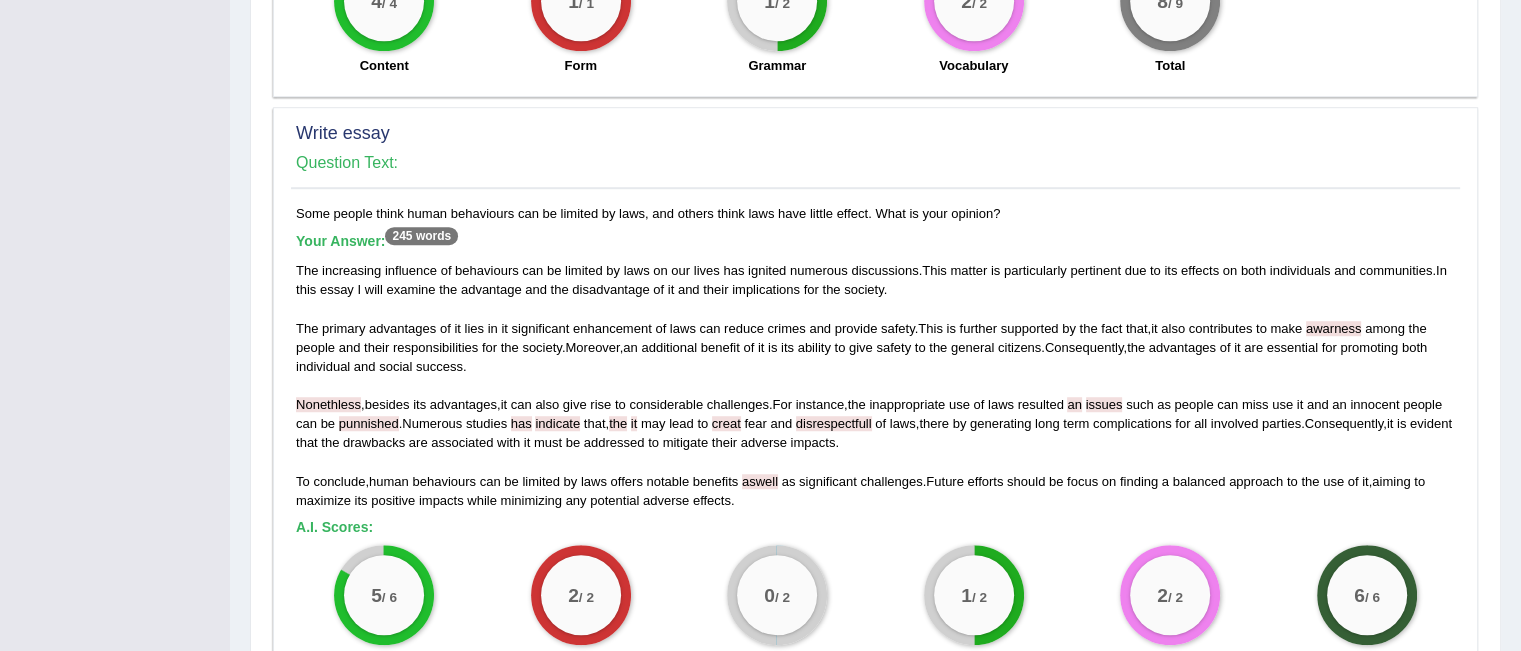 click on "disrespectfull" at bounding box center (834, 423) 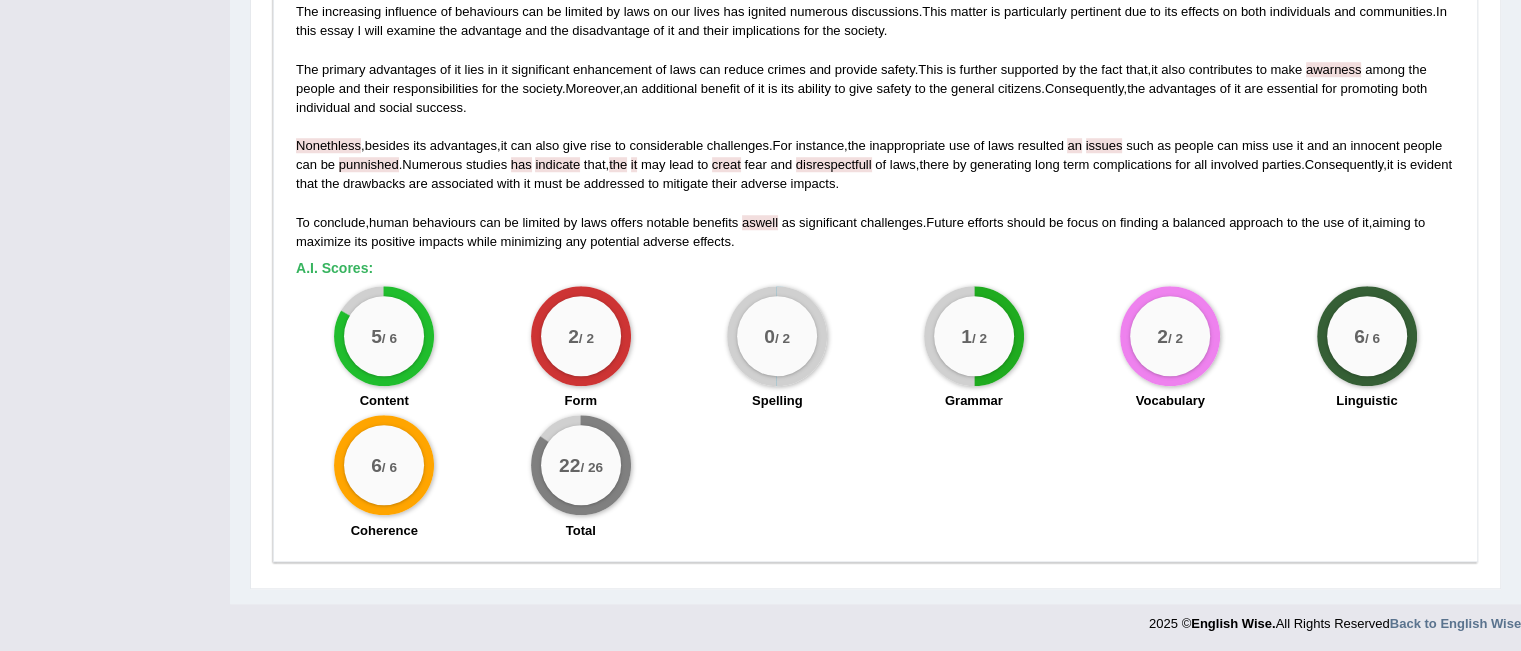 scroll, scrollTop: 1077, scrollLeft: 0, axis: vertical 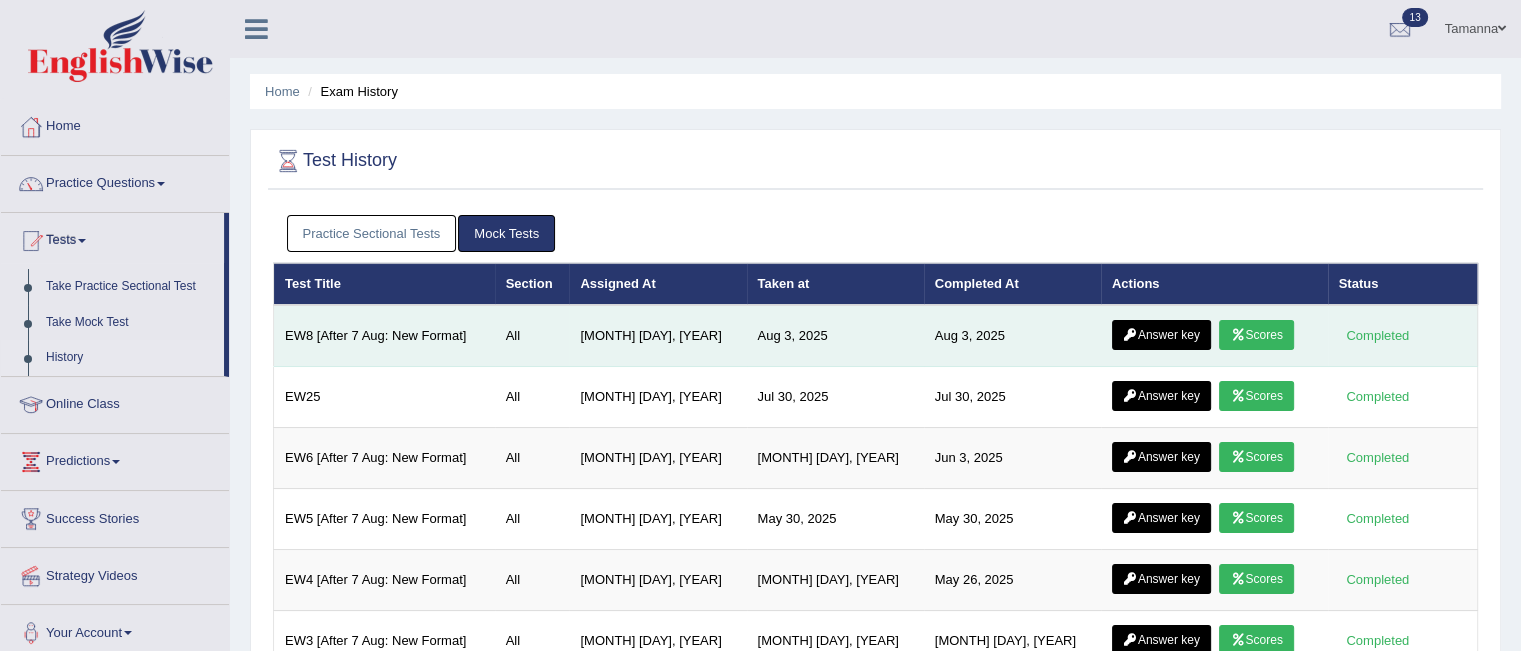 click on "Answer key" at bounding box center (1161, 335) 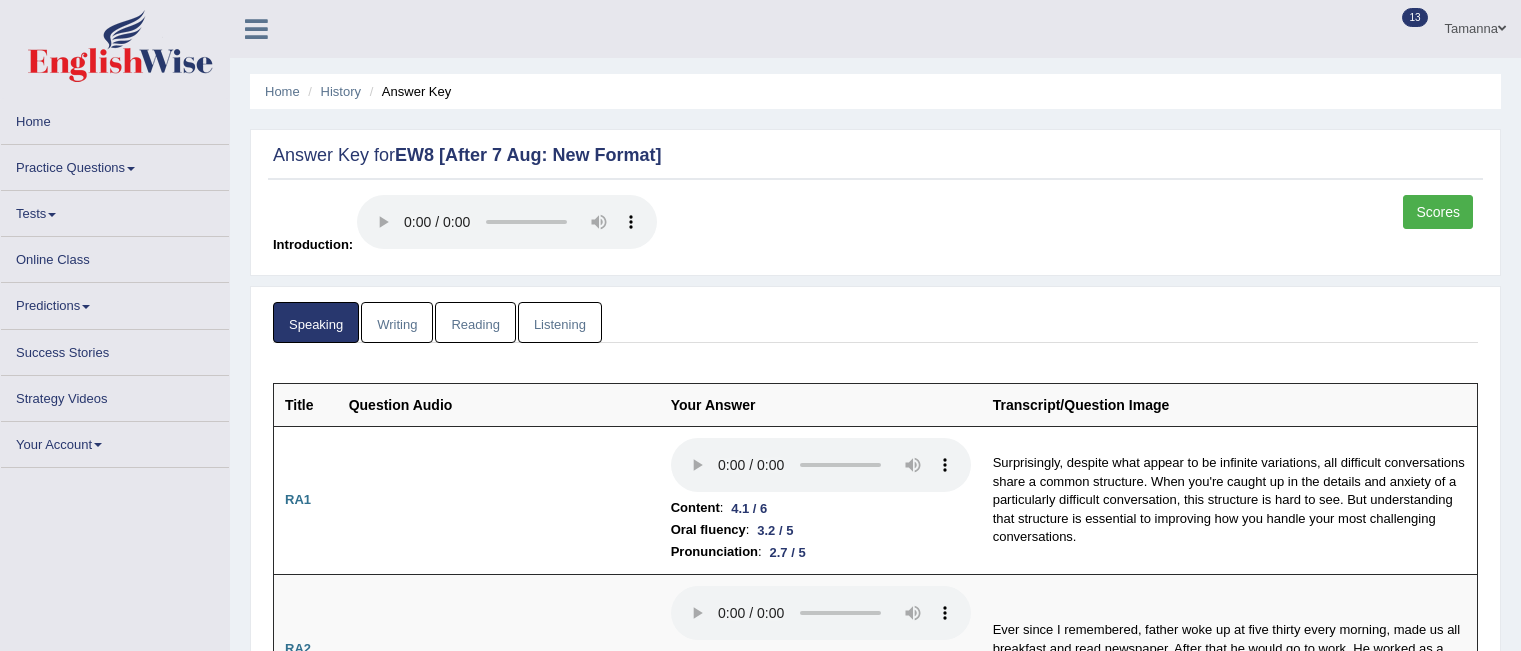 scroll, scrollTop: 0, scrollLeft: 0, axis: both 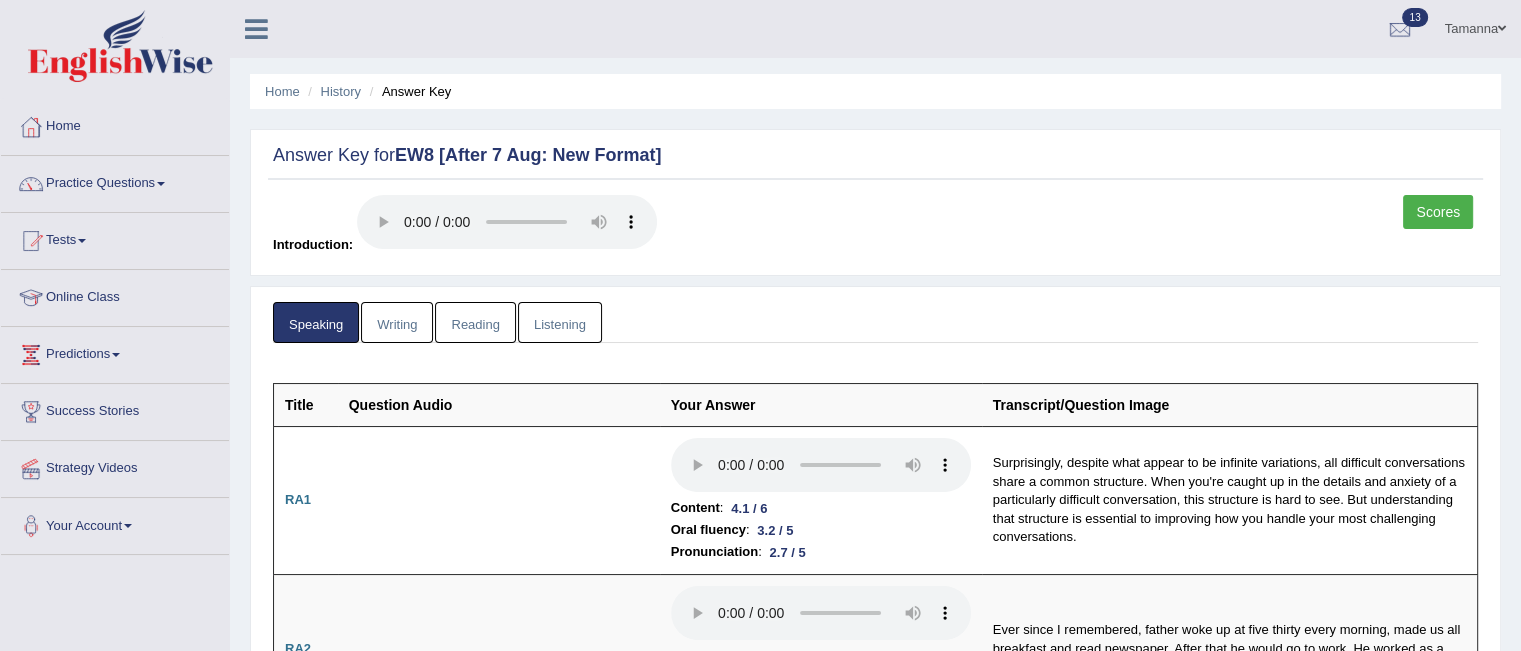 click on "Reading" at bounding box center (475, 322) 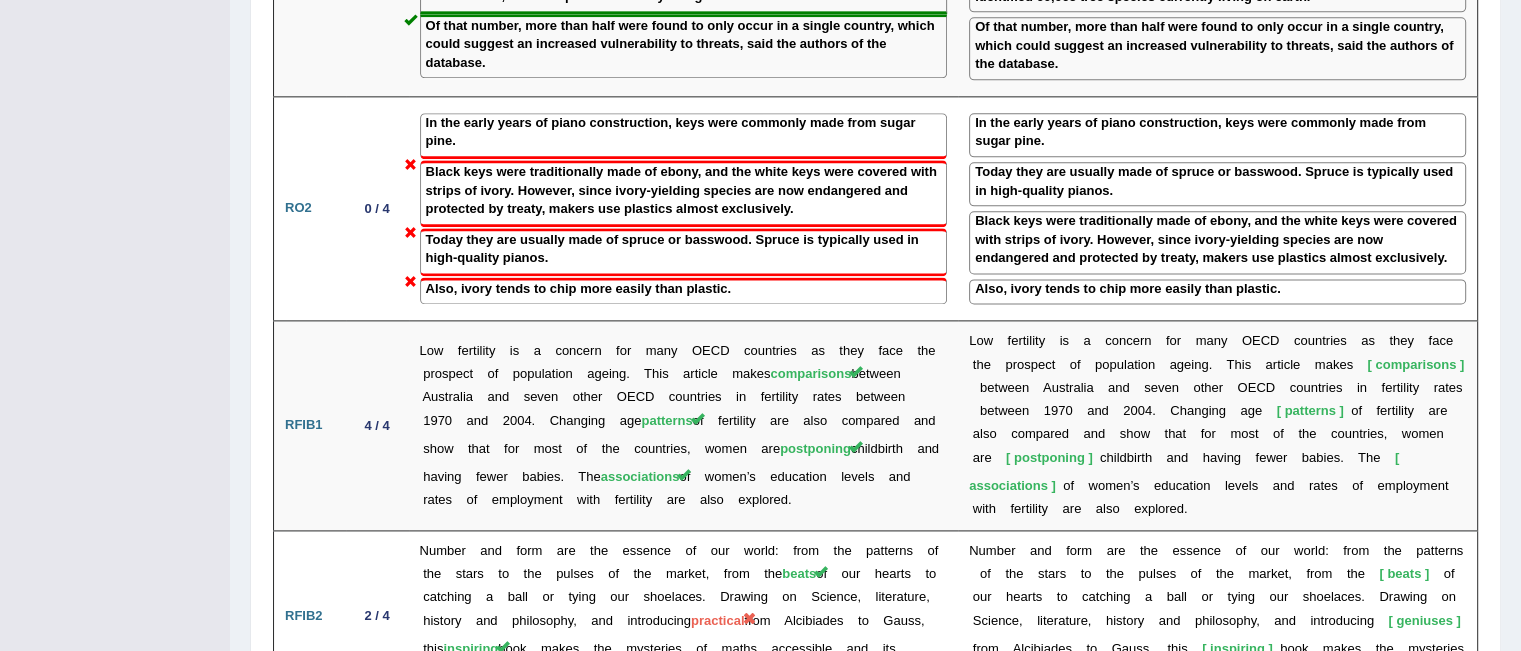scroll, scrollTop: 2584, scrollLeft: 0, axis: vertical 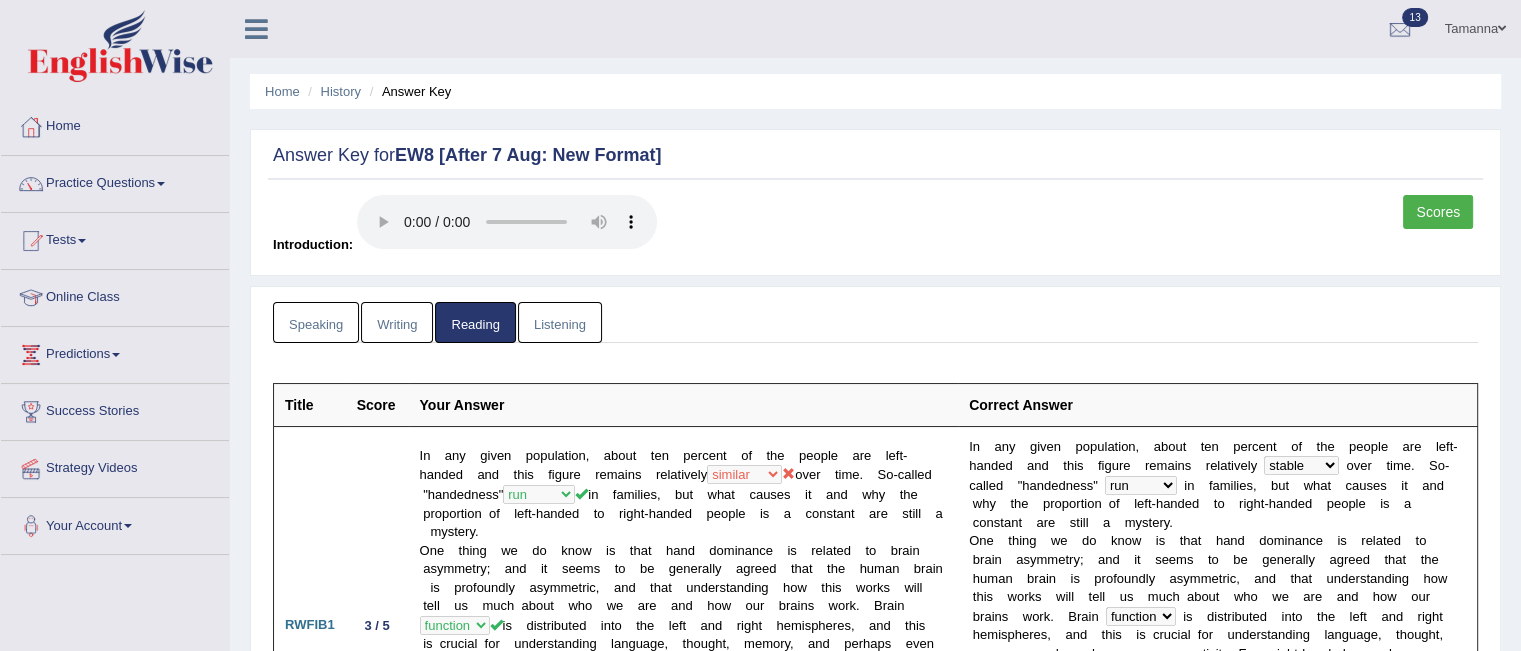 click on "Listening" at bounding box center (560, 322) 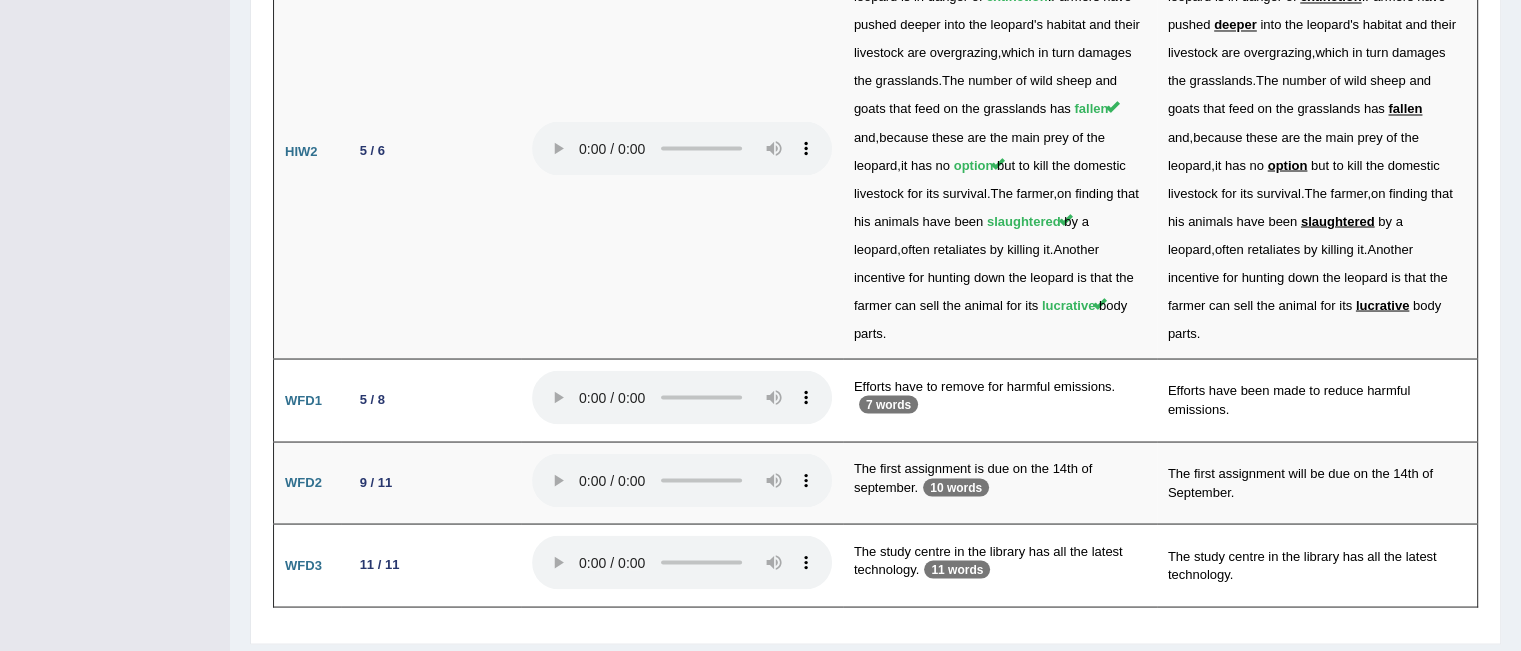 scroll, scrollTop: 3737, scrollLeft: 0, axis: vertical 